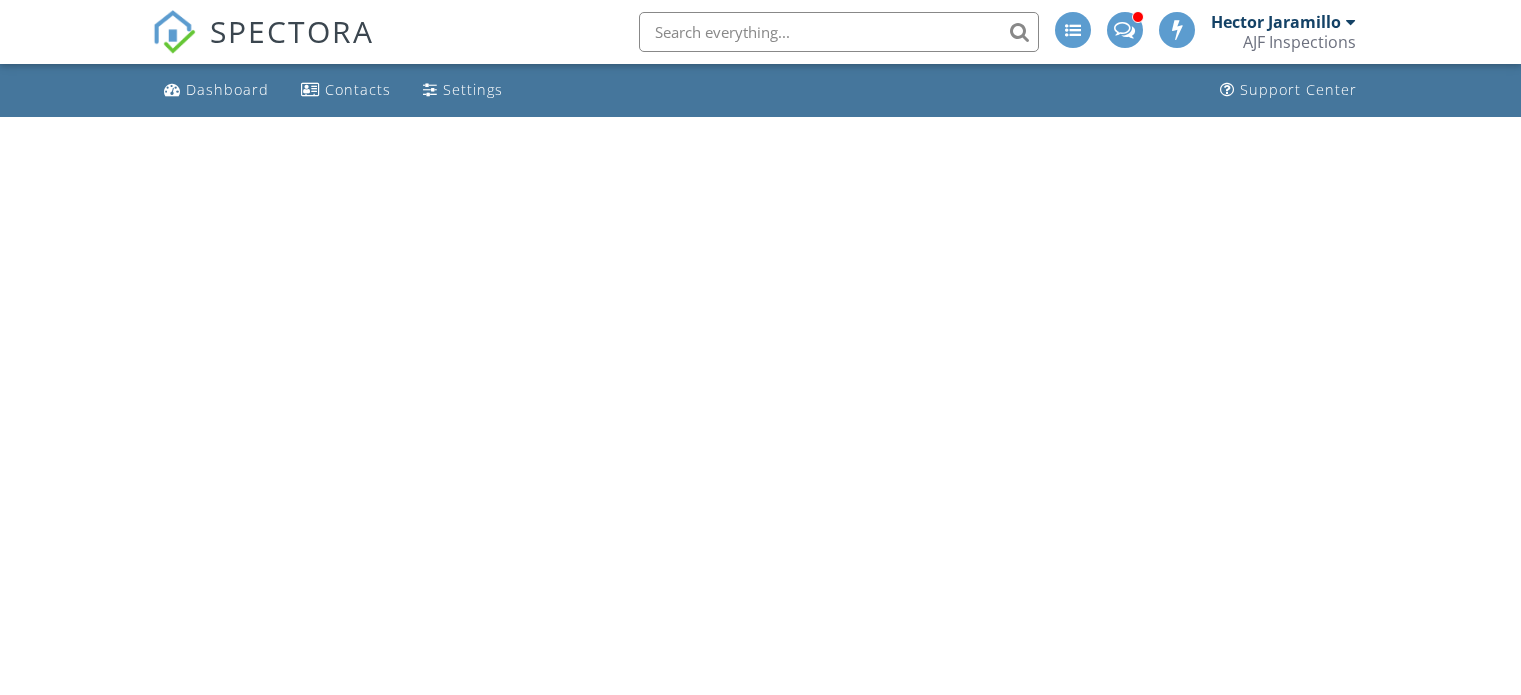 scroll, scrollTop: 0, scrollLeft: 0, axis: both 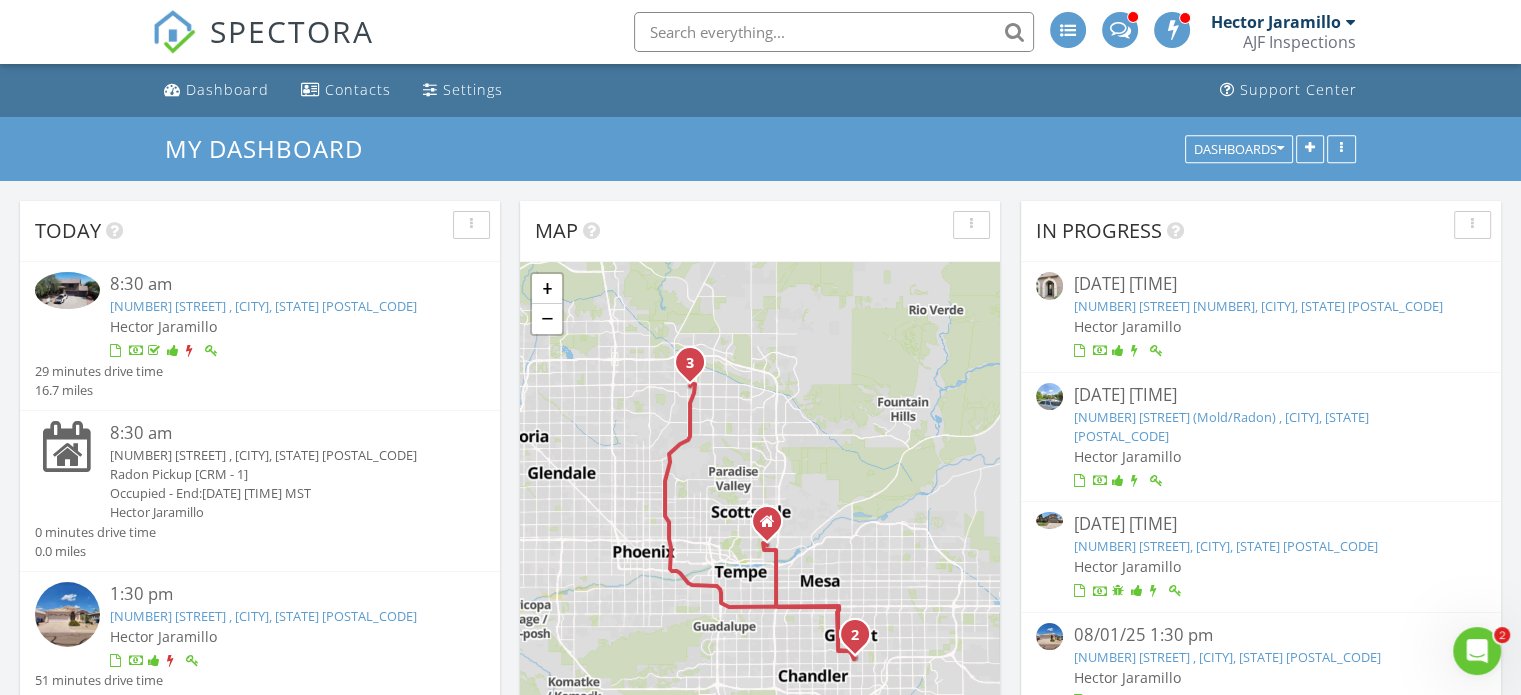 click on "[NUMBER] E Lavey Ln , Phoenix, [STATE] [POSTAL_CODE]" at bounding box center [263, 616] 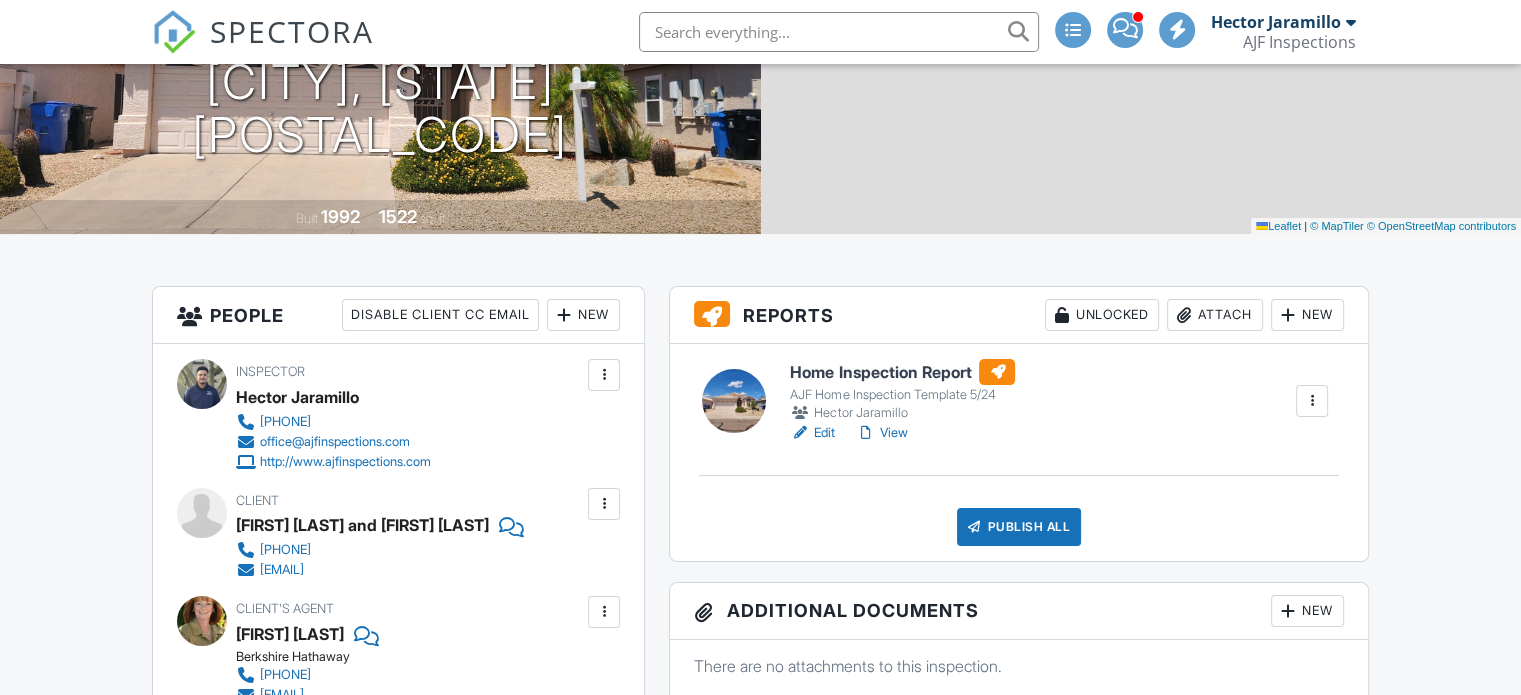 scroll, scrollTop: 300, scrollLeft: 0, axis: vertical 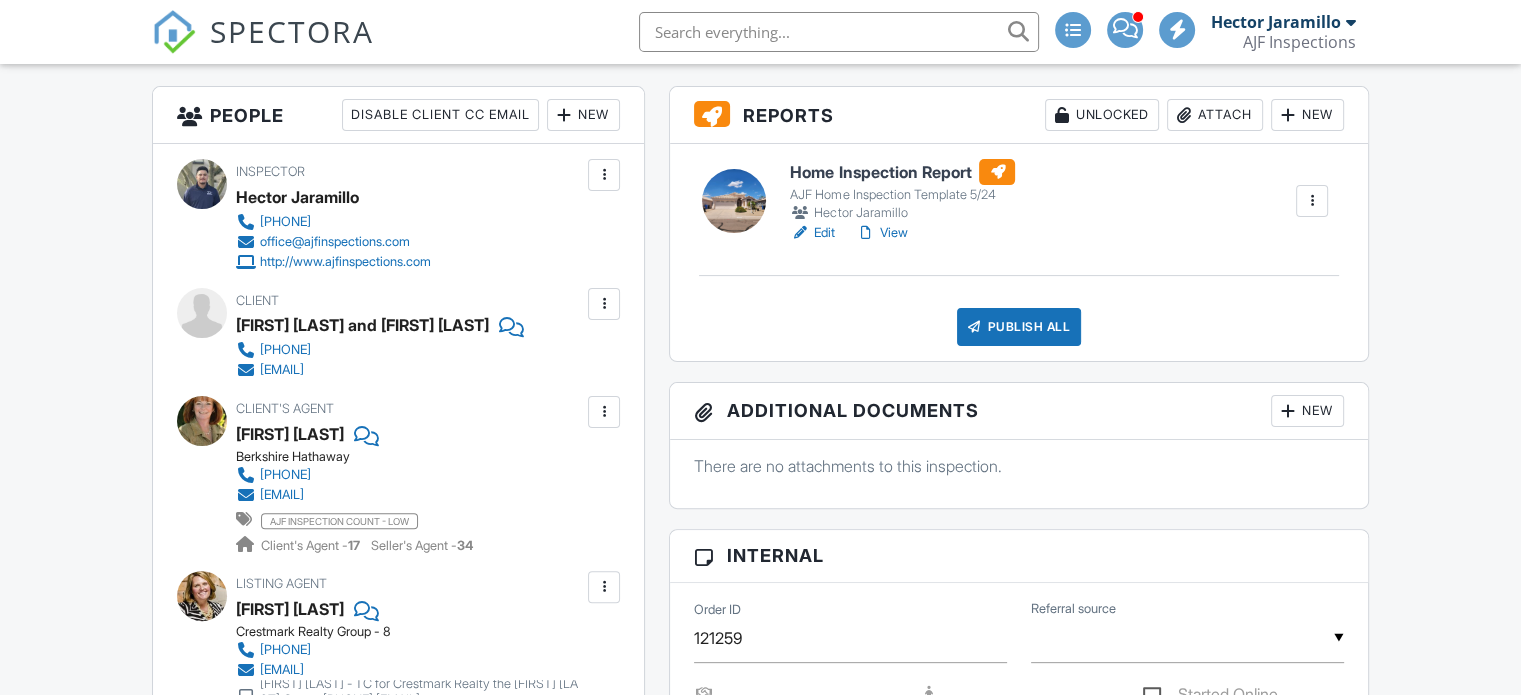 click on "View" at bounding box center [881, 233] 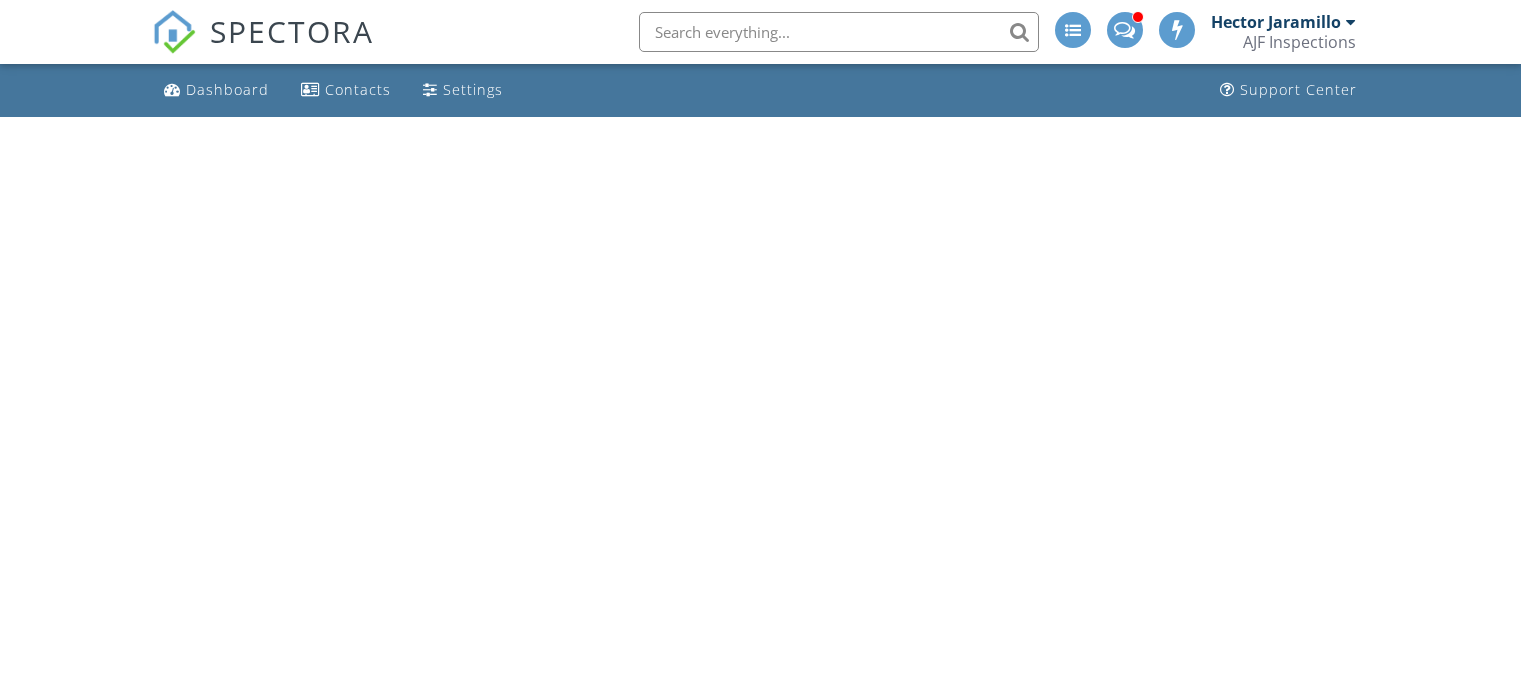 scroll, scrollTop: 0, scrollLeft: 0, axis: both 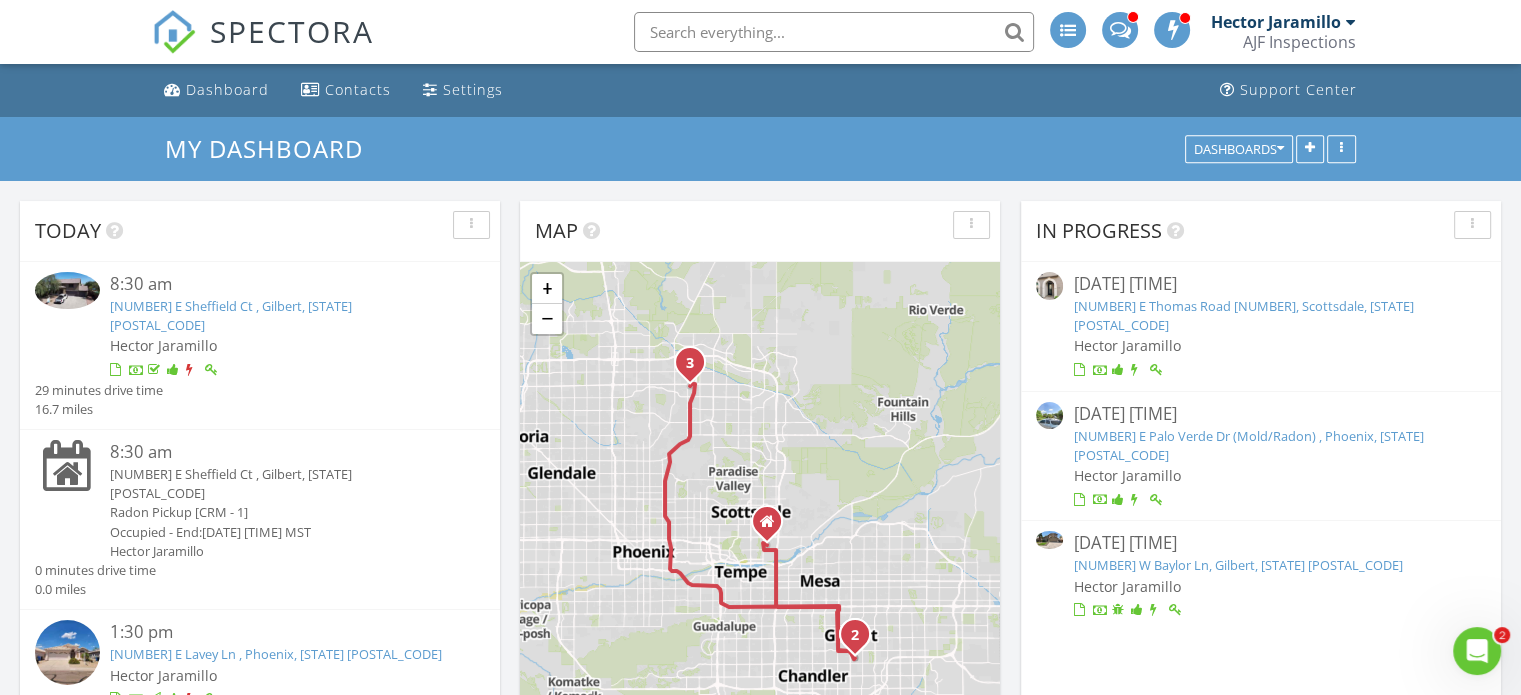 click on "[NUMBER] E Lavey Ln , Phoenix, [STATE] [POSTAL_CODE]" at bounding box center [276, 654] 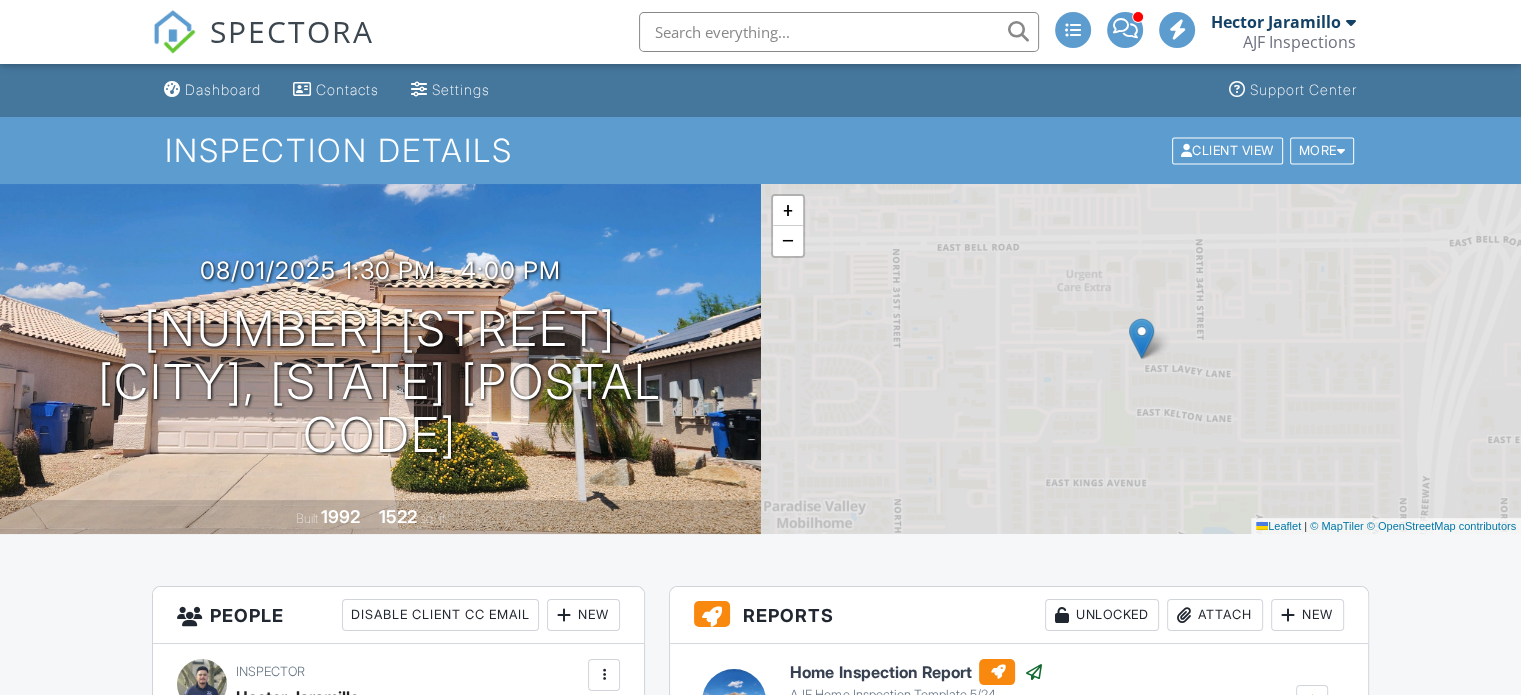 scroll, scrollTop: 100, scrollLeft: 0, axis: vertical 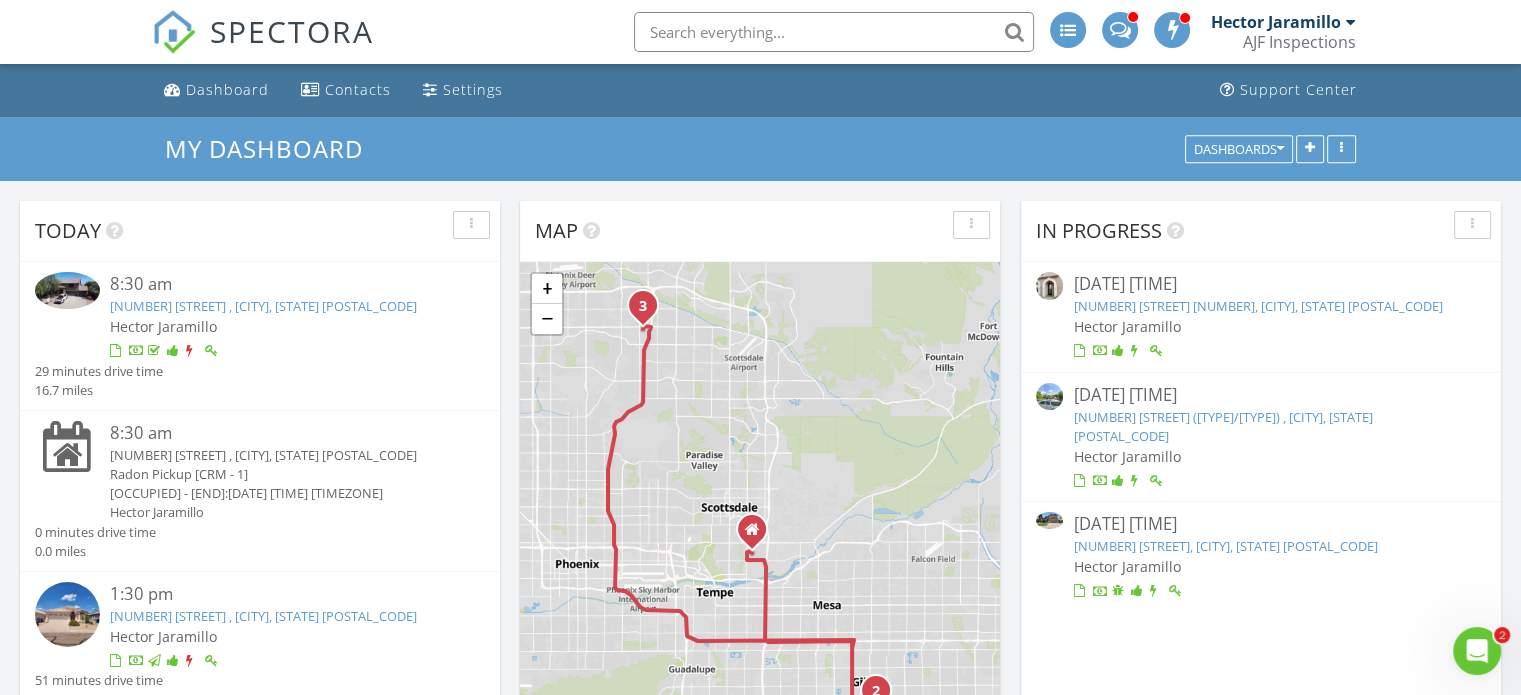 click on "[NUMBER] [STREET] , [CITY], [STATE] [POSTAL_CODE]" at bounding box center (263, 306) 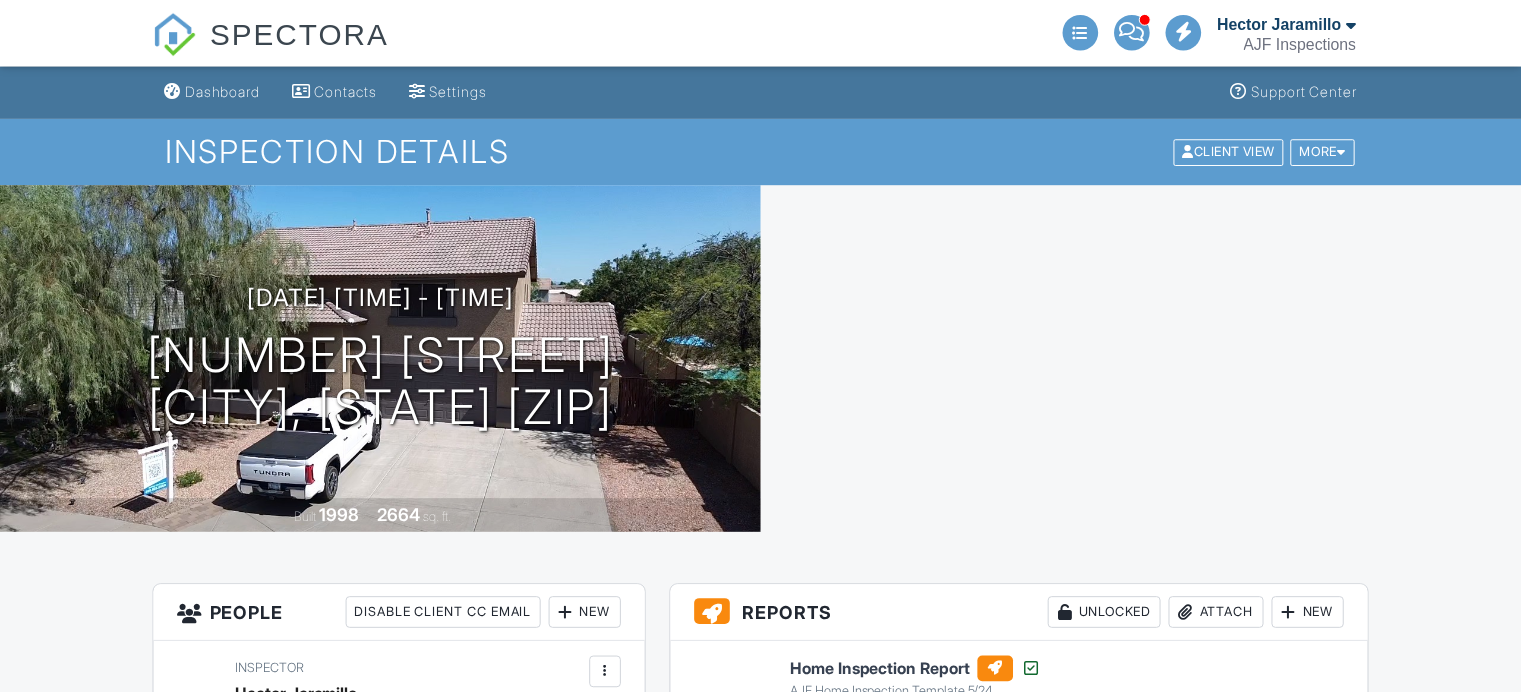 scroll, scrollTop: 0, scrollLeft: 0, axis: both 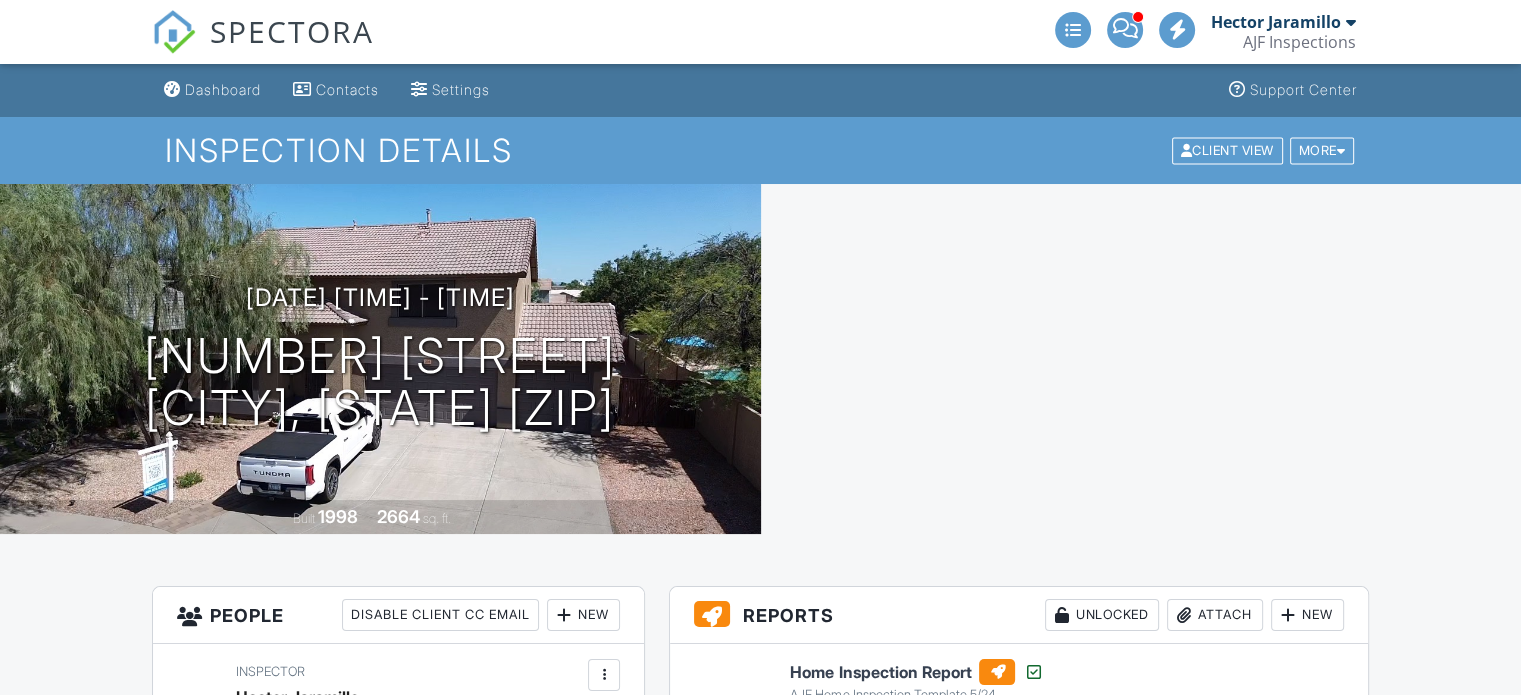click at bounding box center [1141, 359] 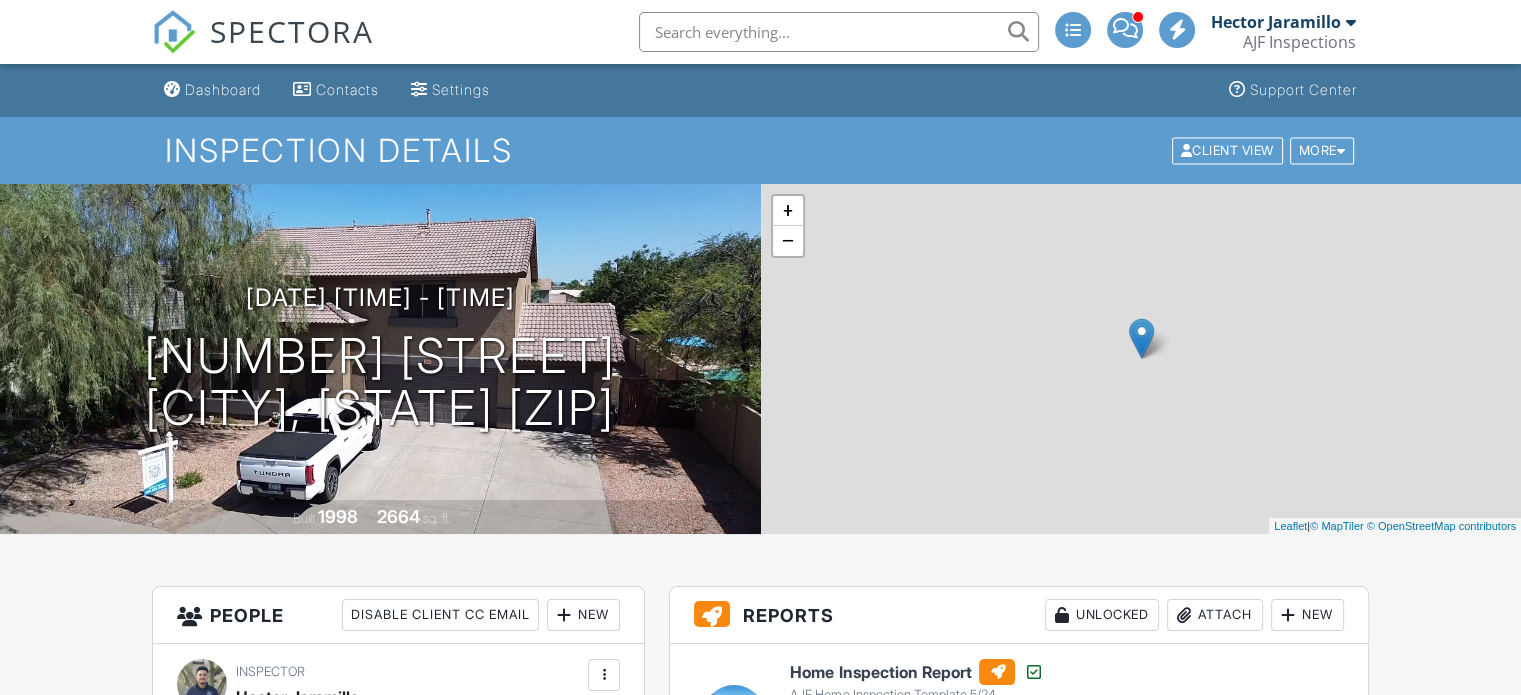 scroll, scrollTop: 300, scrollLeft: 0, axis: vertical 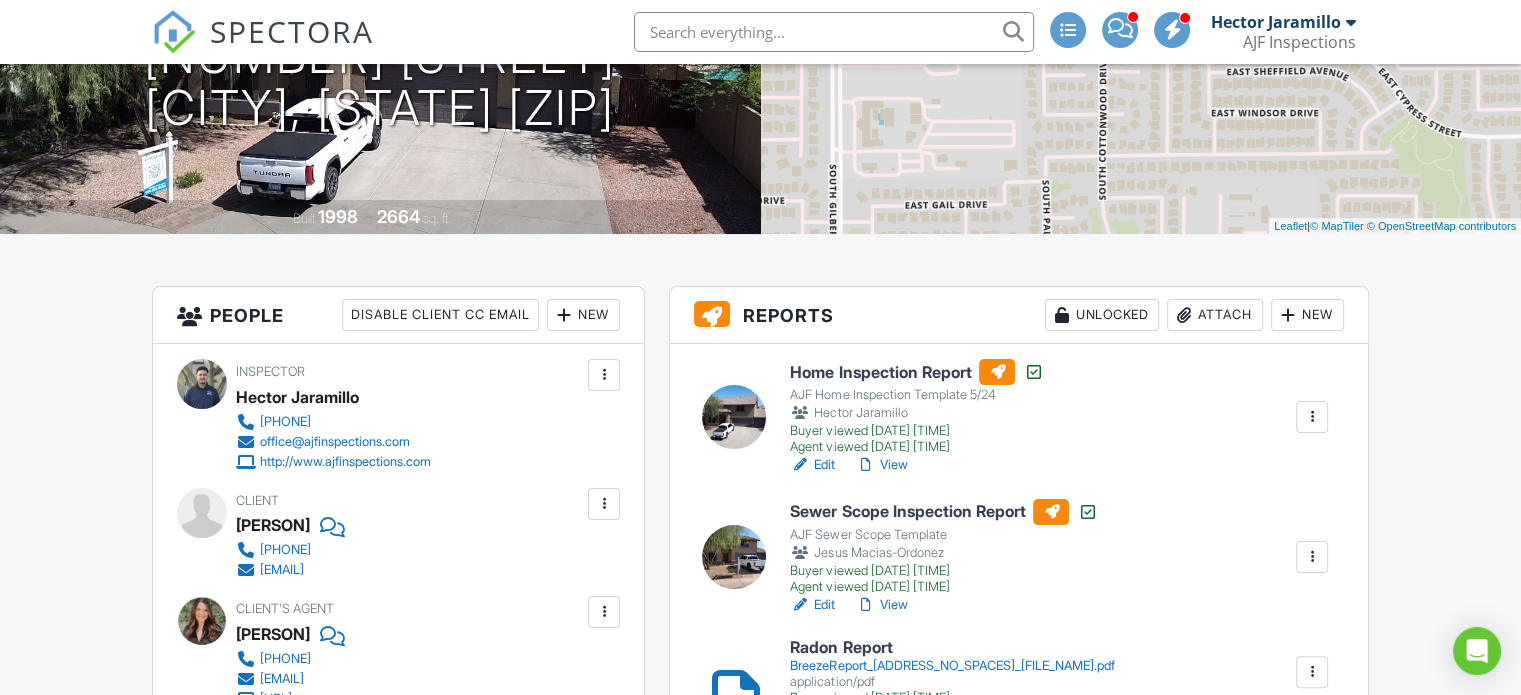 click on "Attach" at bounding box center [1215, 315] 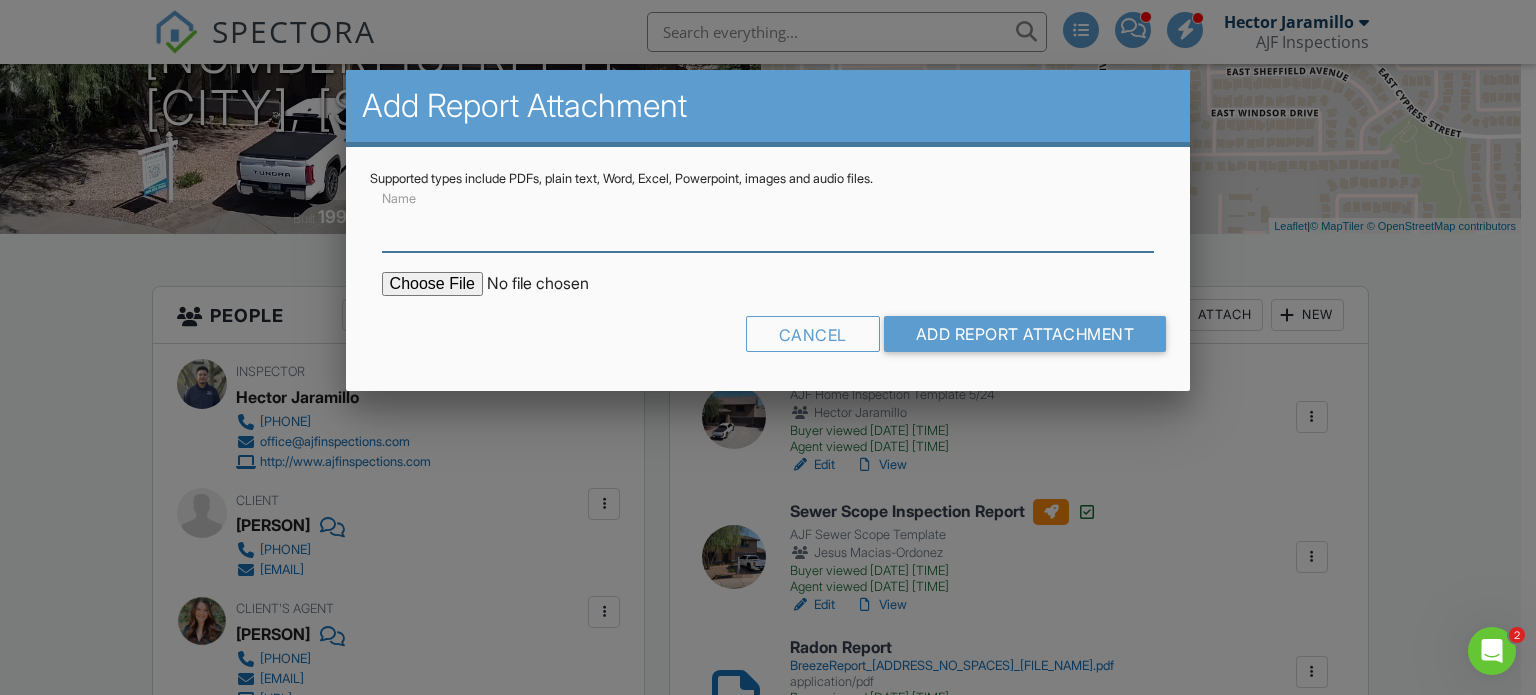 scroll, scrollTop: 0, scrollLeft: 0, axis: both 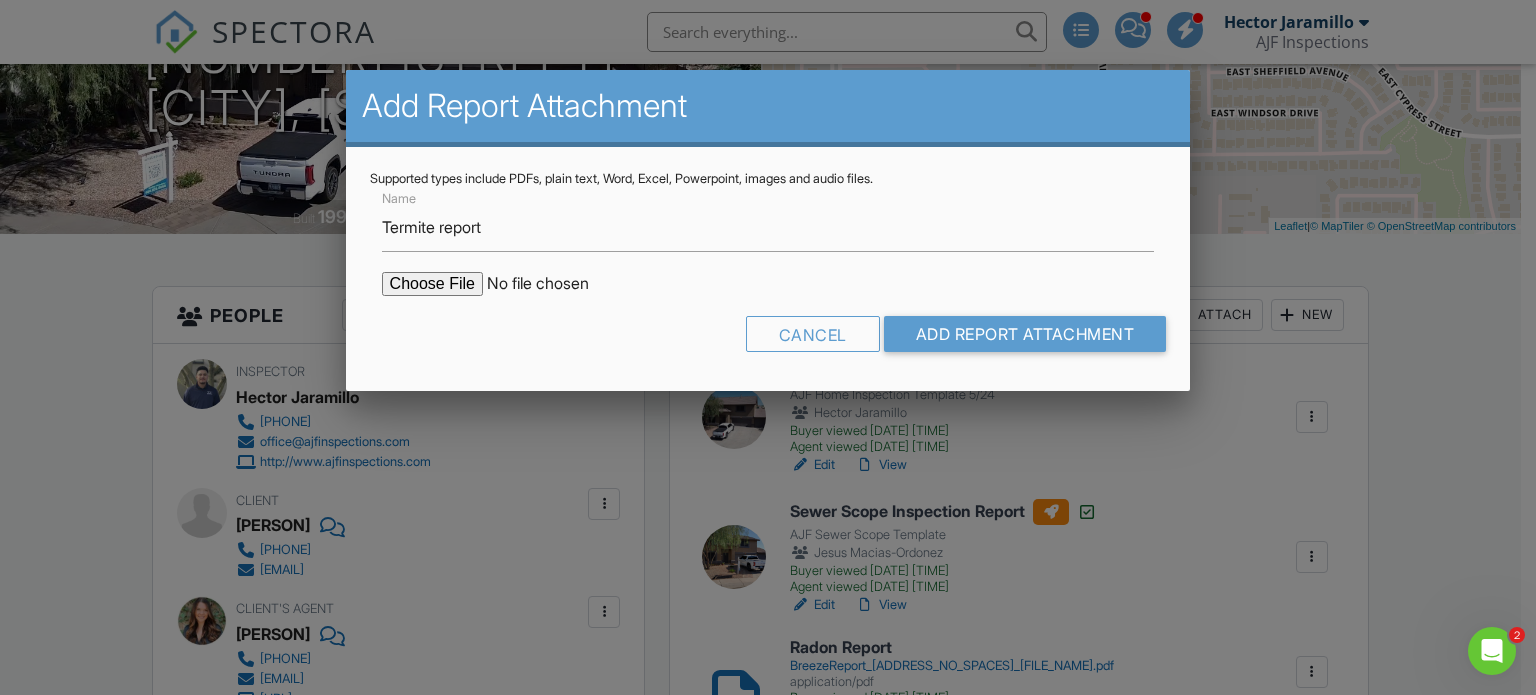 click at bounding box center (552, 284) 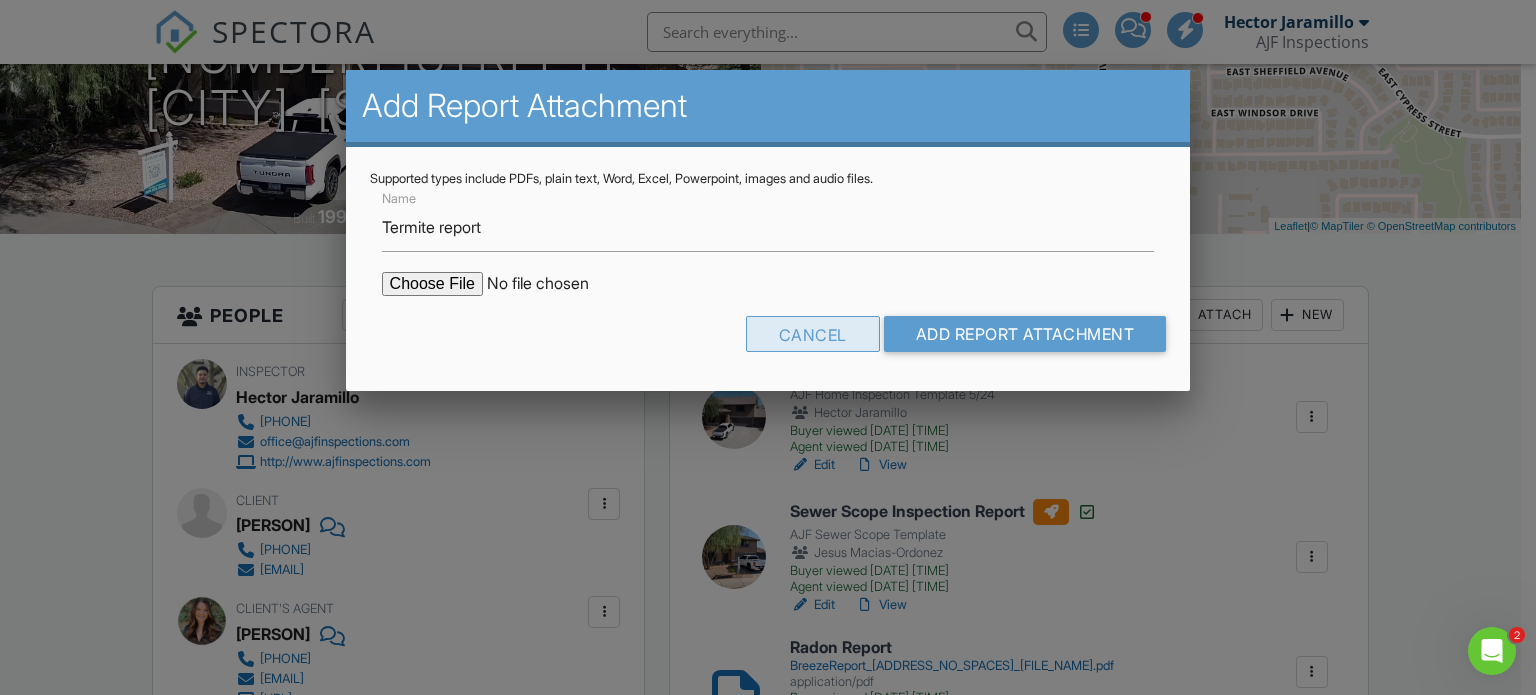 click on "Cancel" at bounding box center [813, 334] 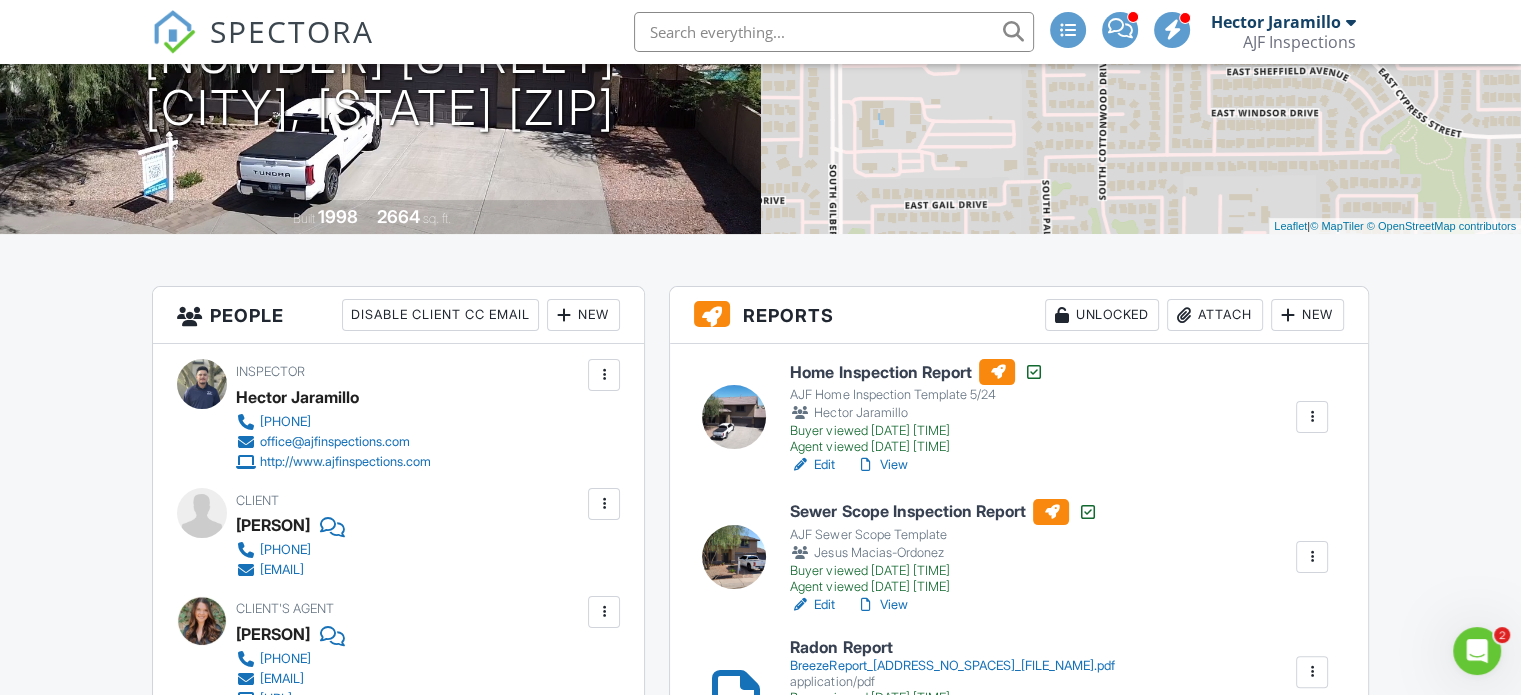 click on "Attach" at bounding box center [1215, 315] 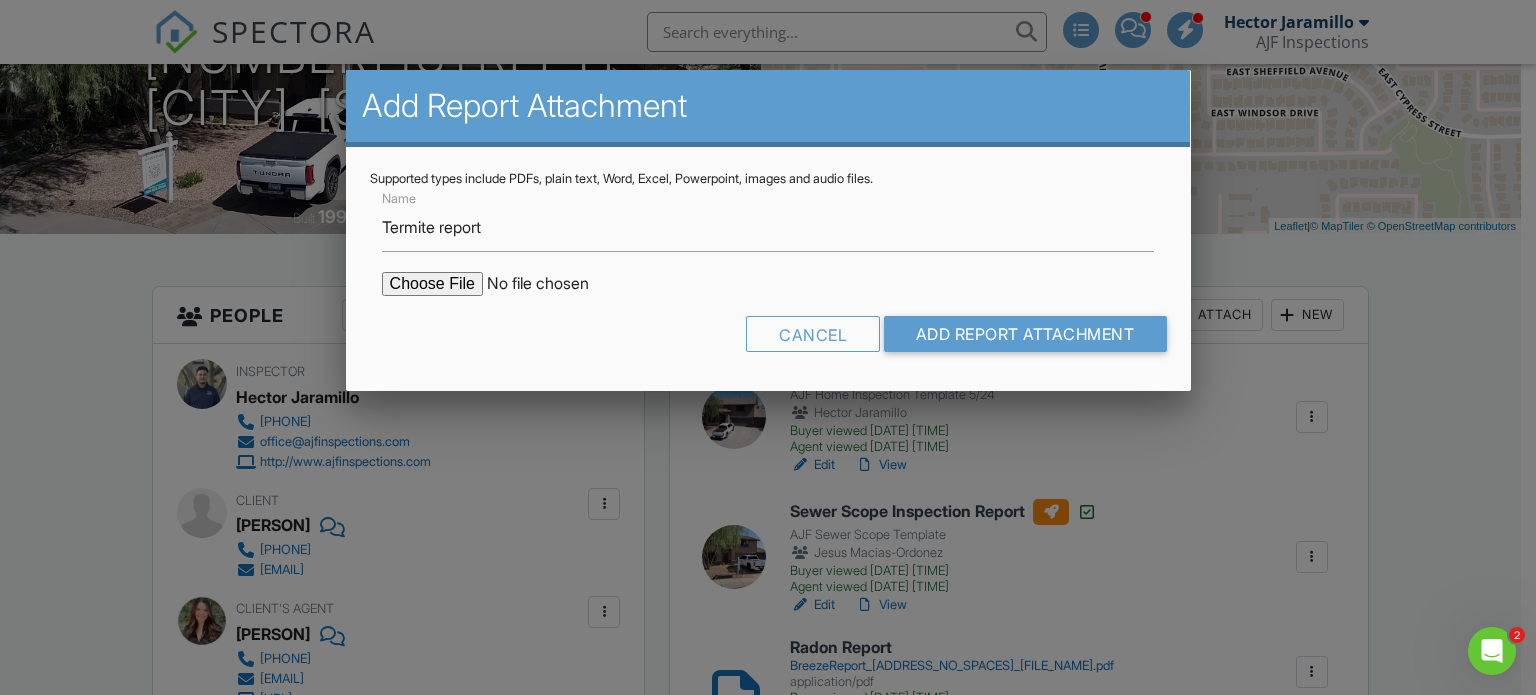 click at bounding box center [552, 284] 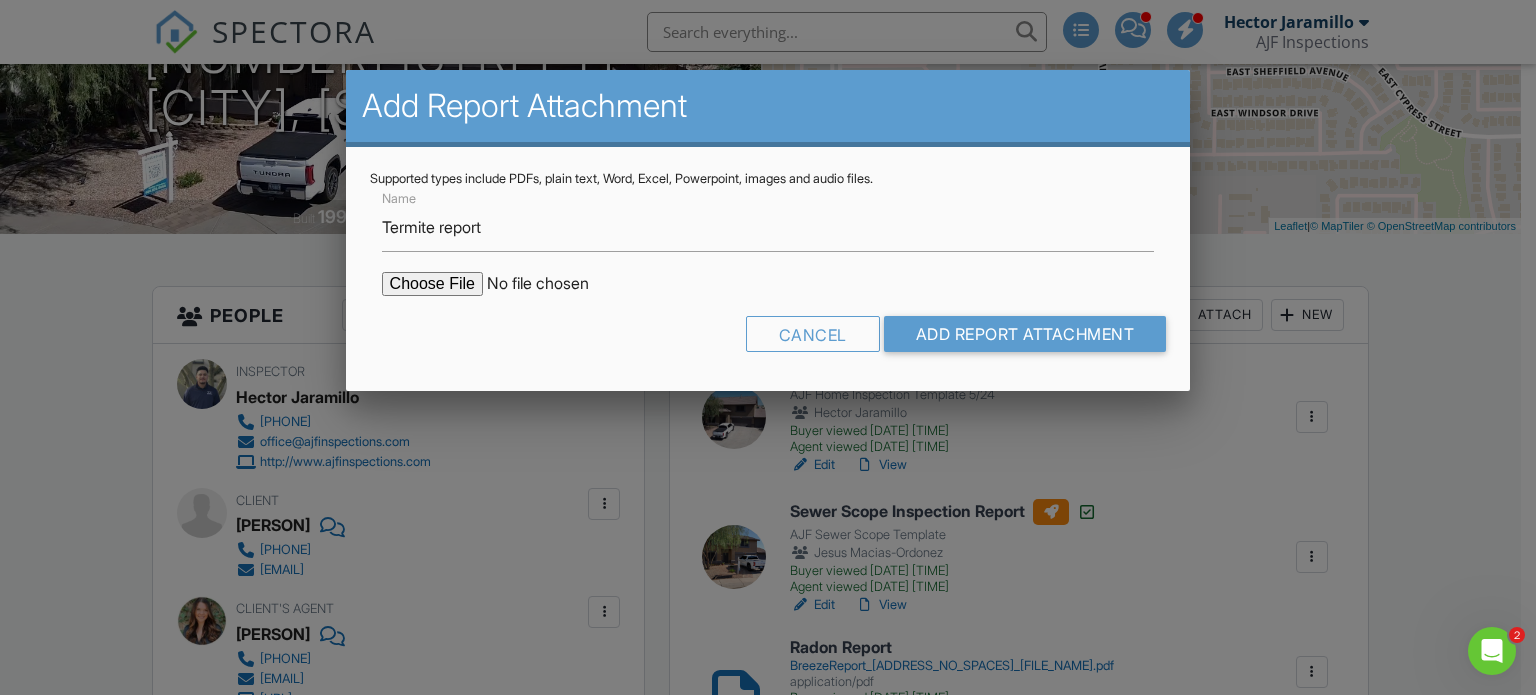 type on "C:\fakepath\Sent_WDIIR Inspection NO Evide (61).pdf" 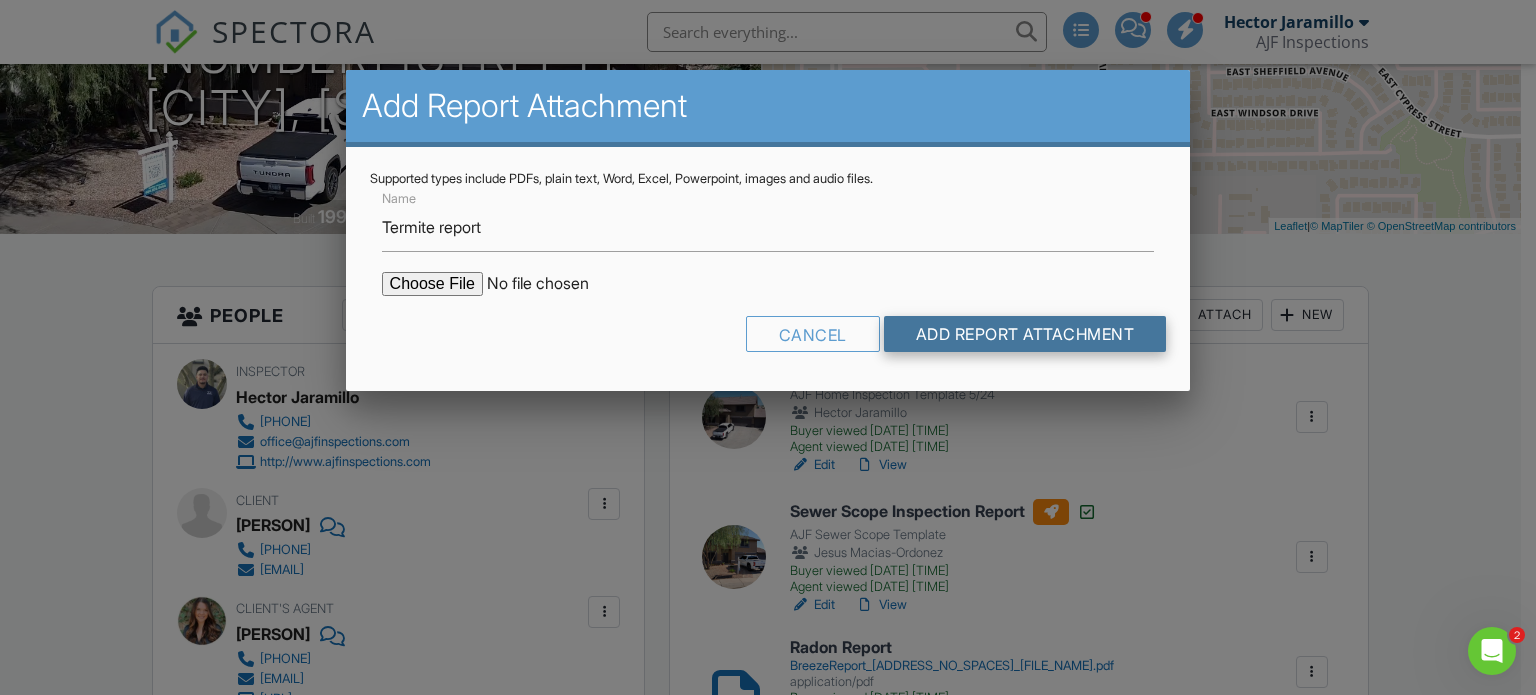 click on "Add Report Attachment" at bounding box center (1025, 334) 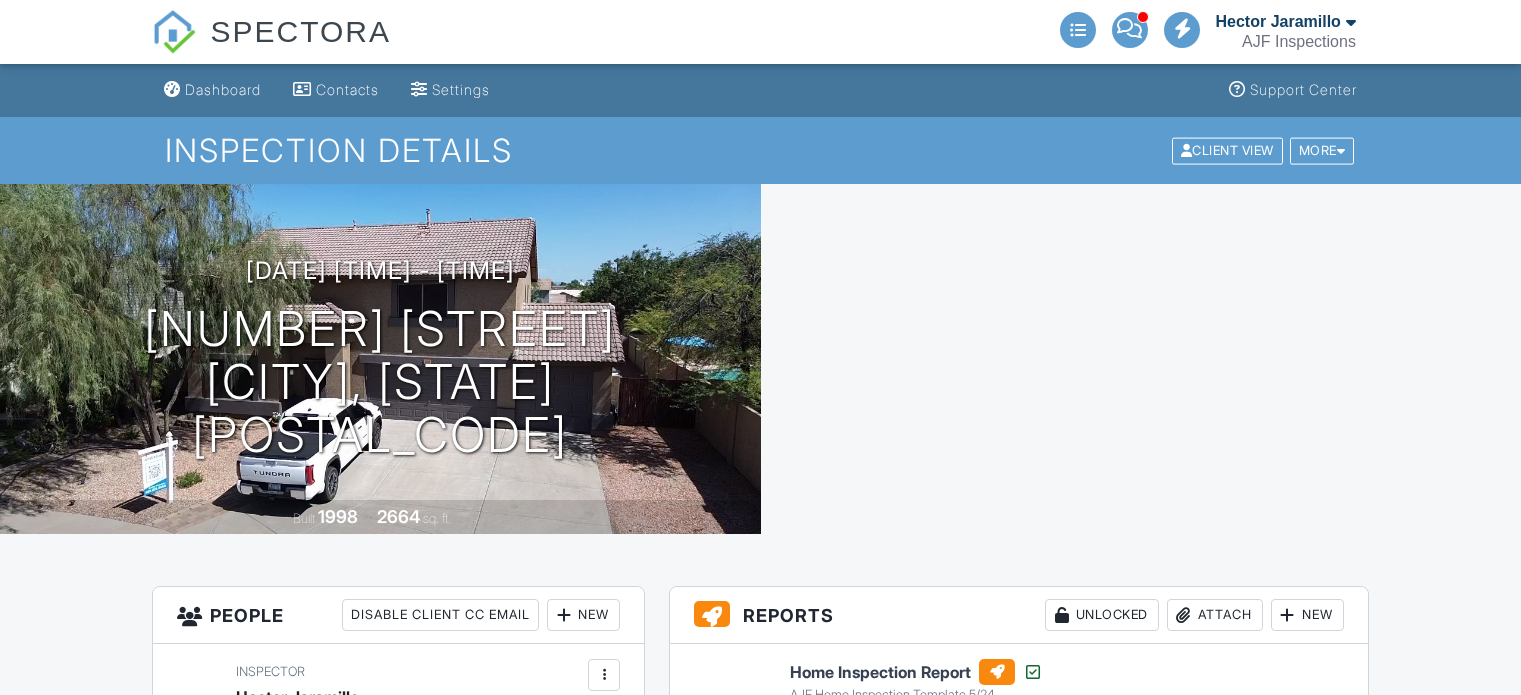 scroll, scrollTop: 0, scrollLeft: 0, axis: both 